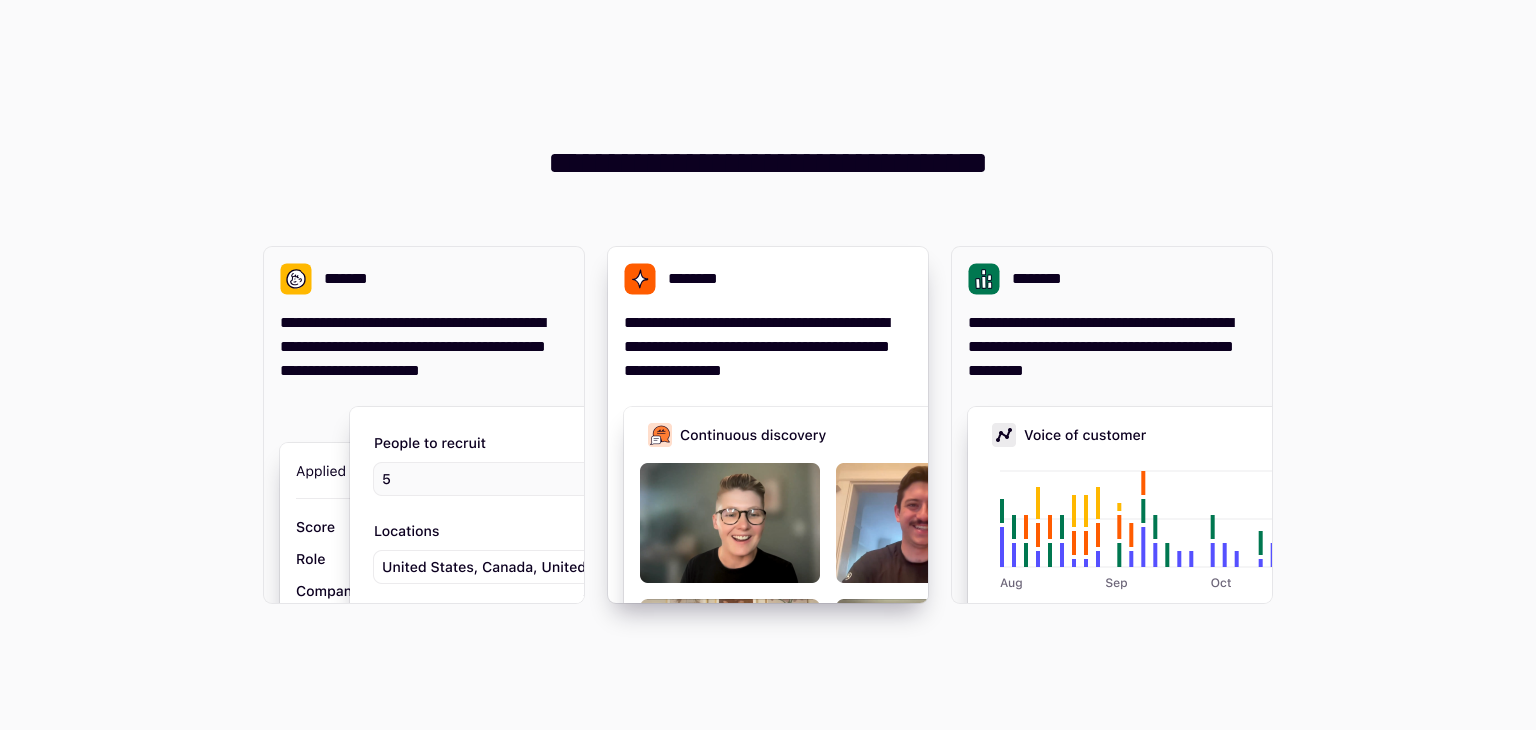 scroll, scrollTop: 0, scrollLeft: 0, axis: both 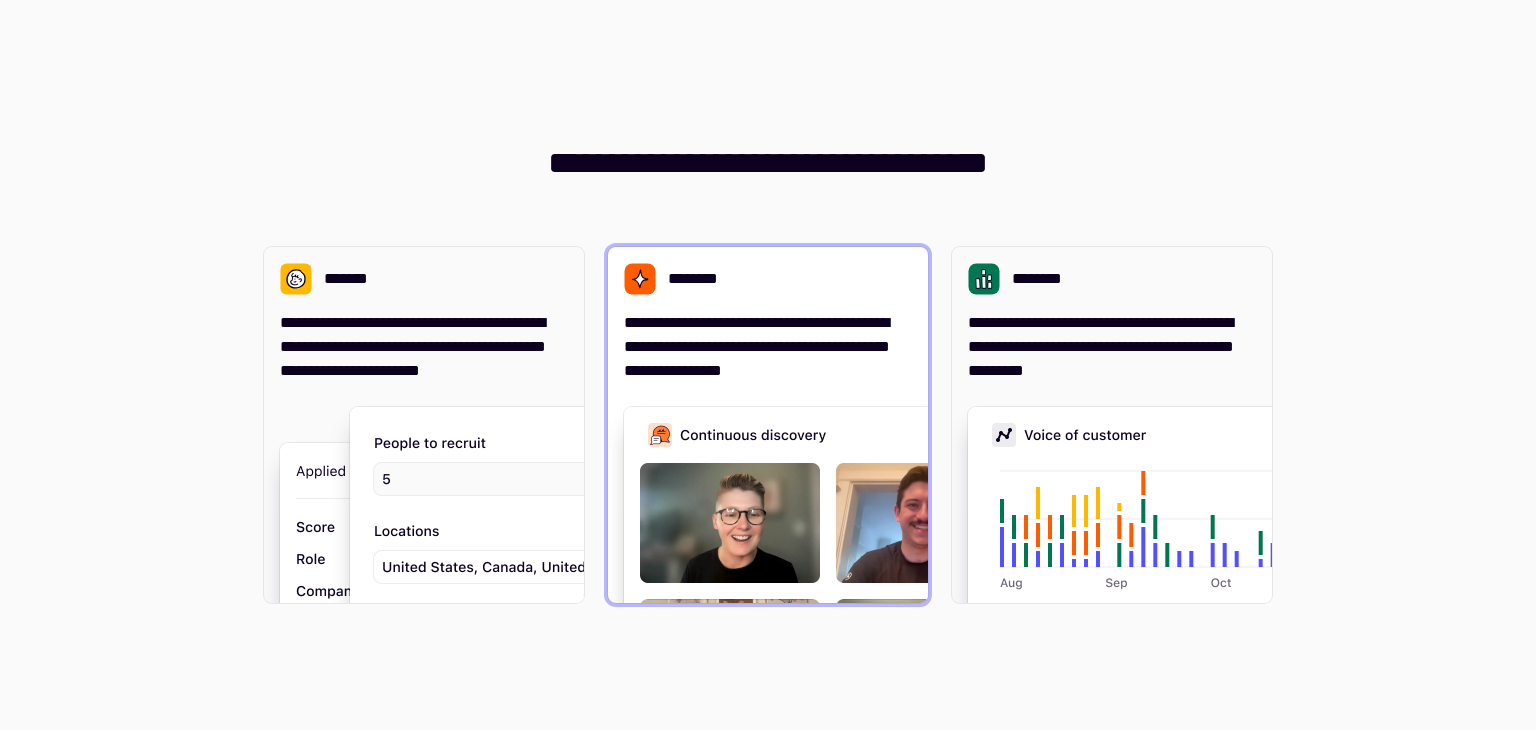 click at bounding box center (924, 607) 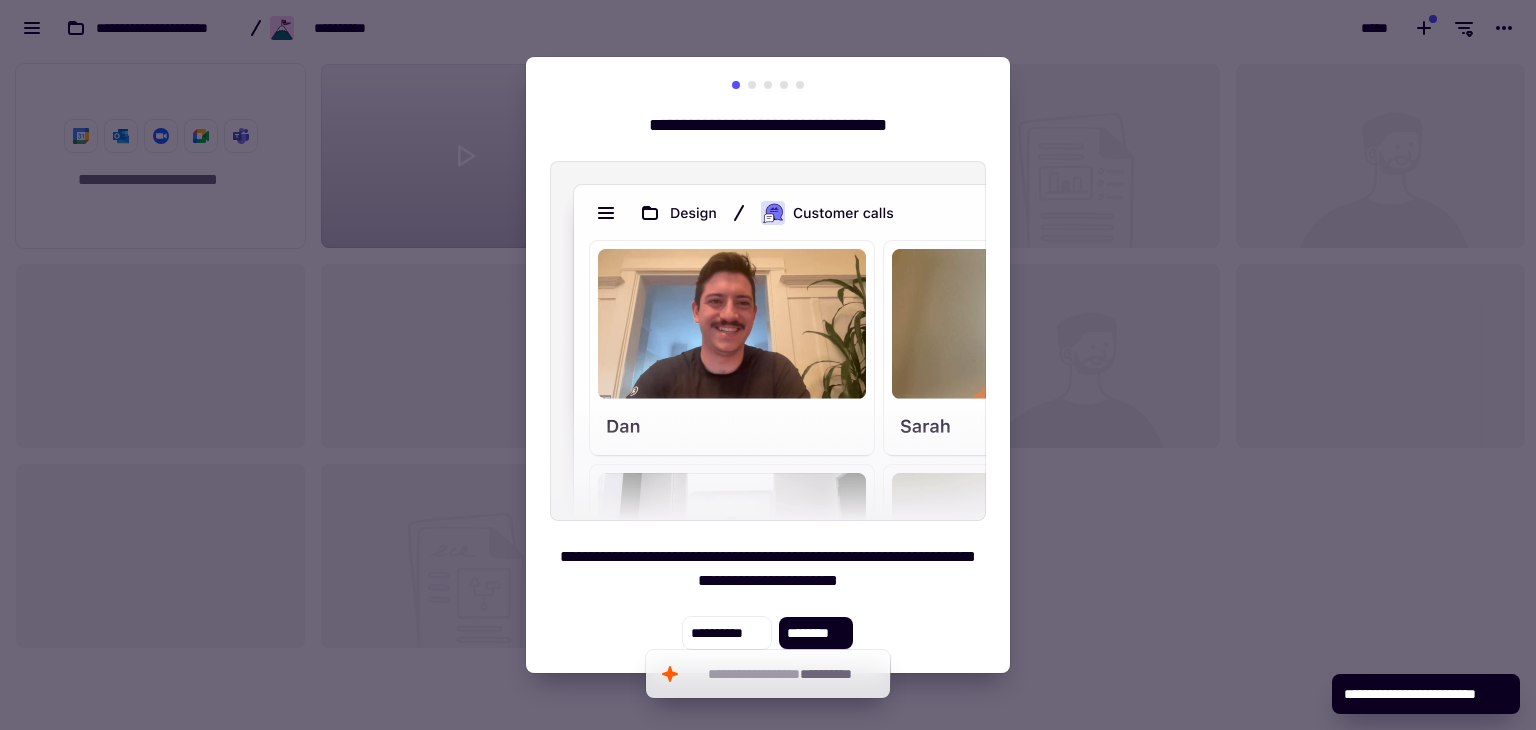 scroll, scrollTop: 16, scrollLeft: 16, axis: both 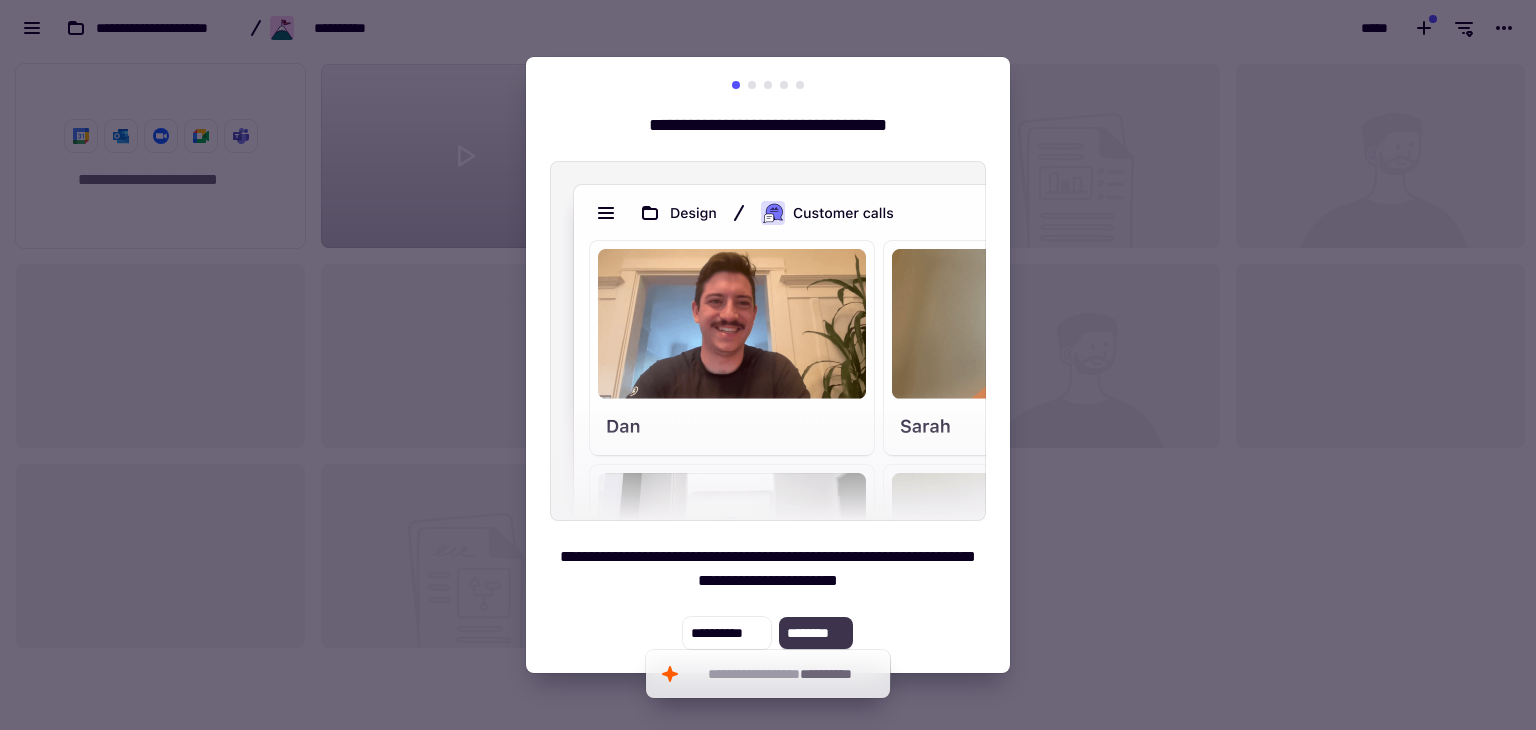 click on "********" 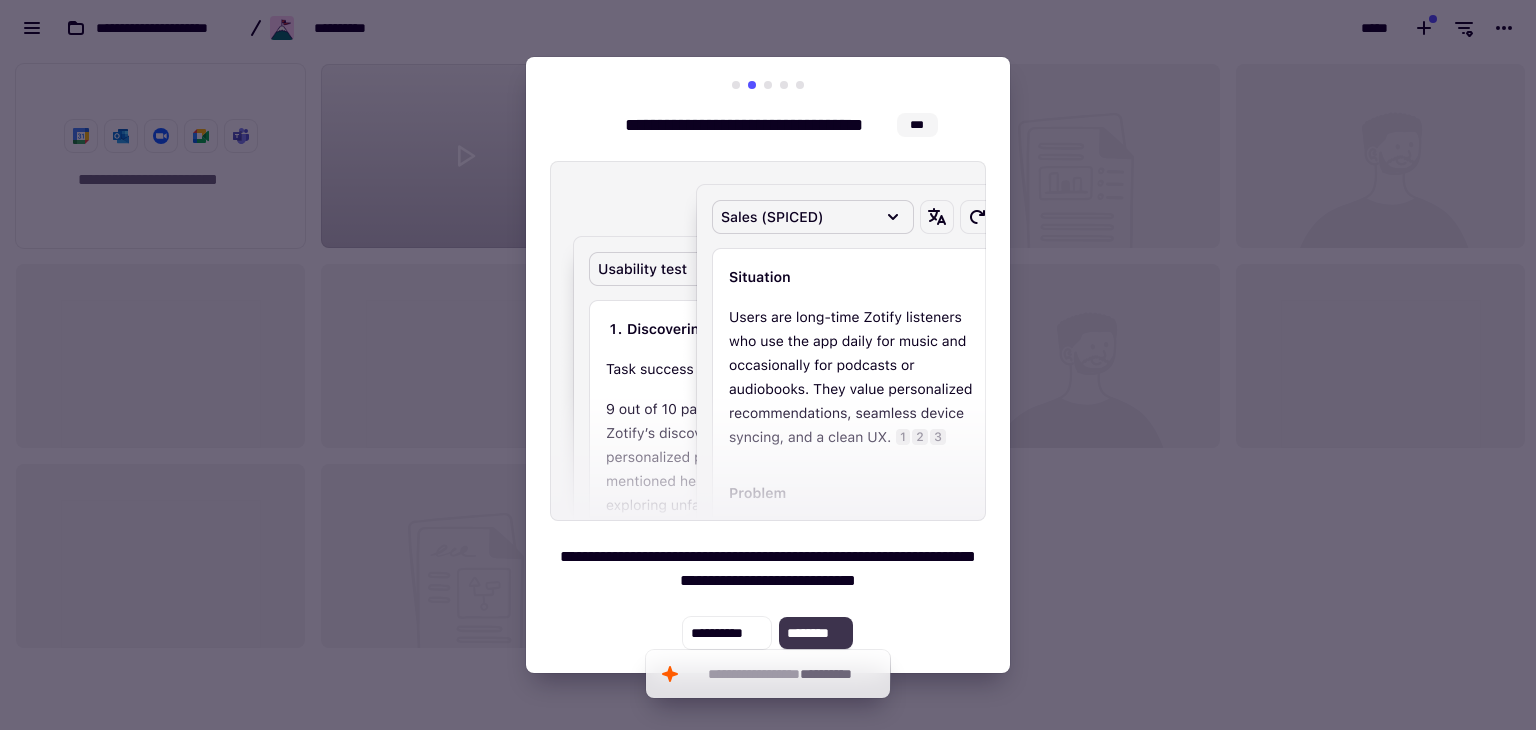click on "********" 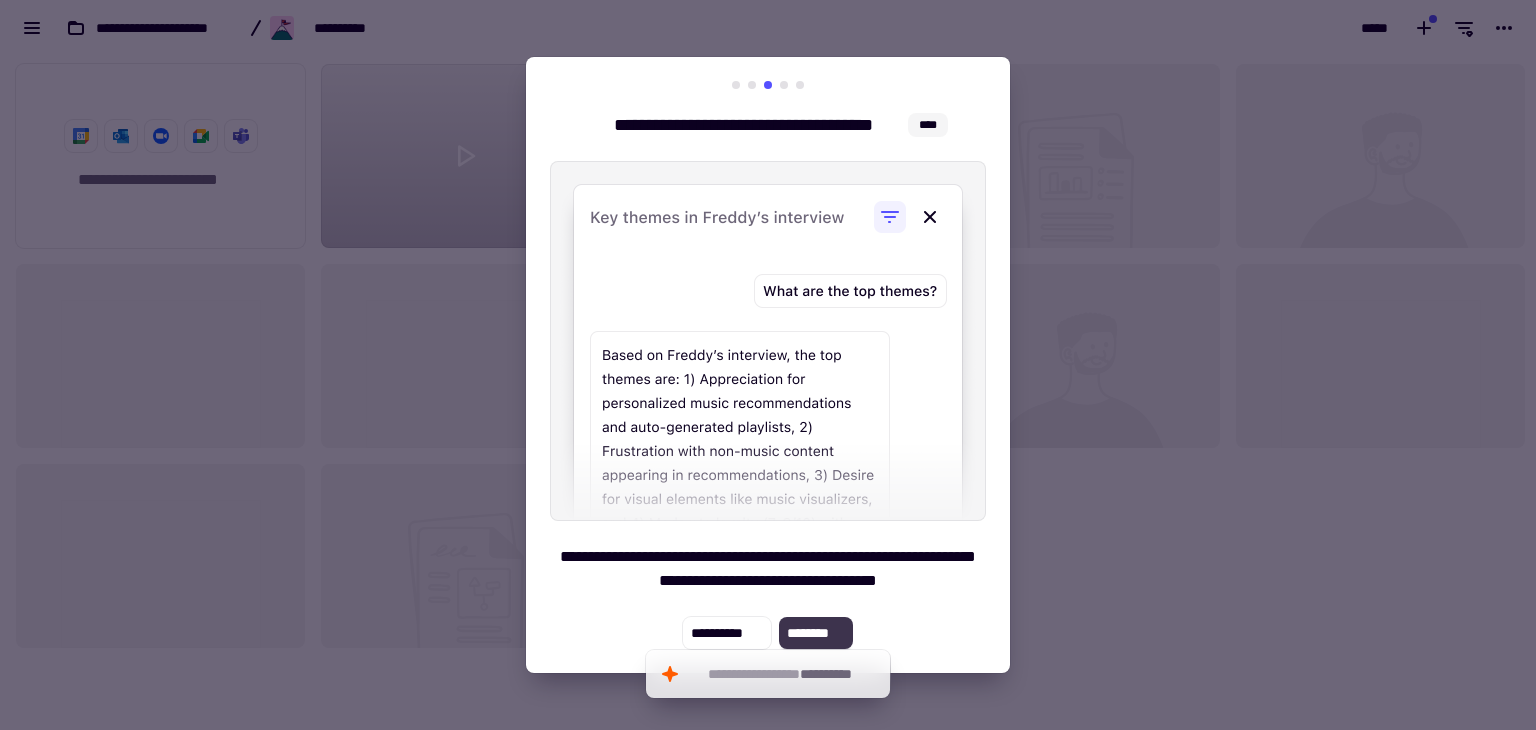click on "********" 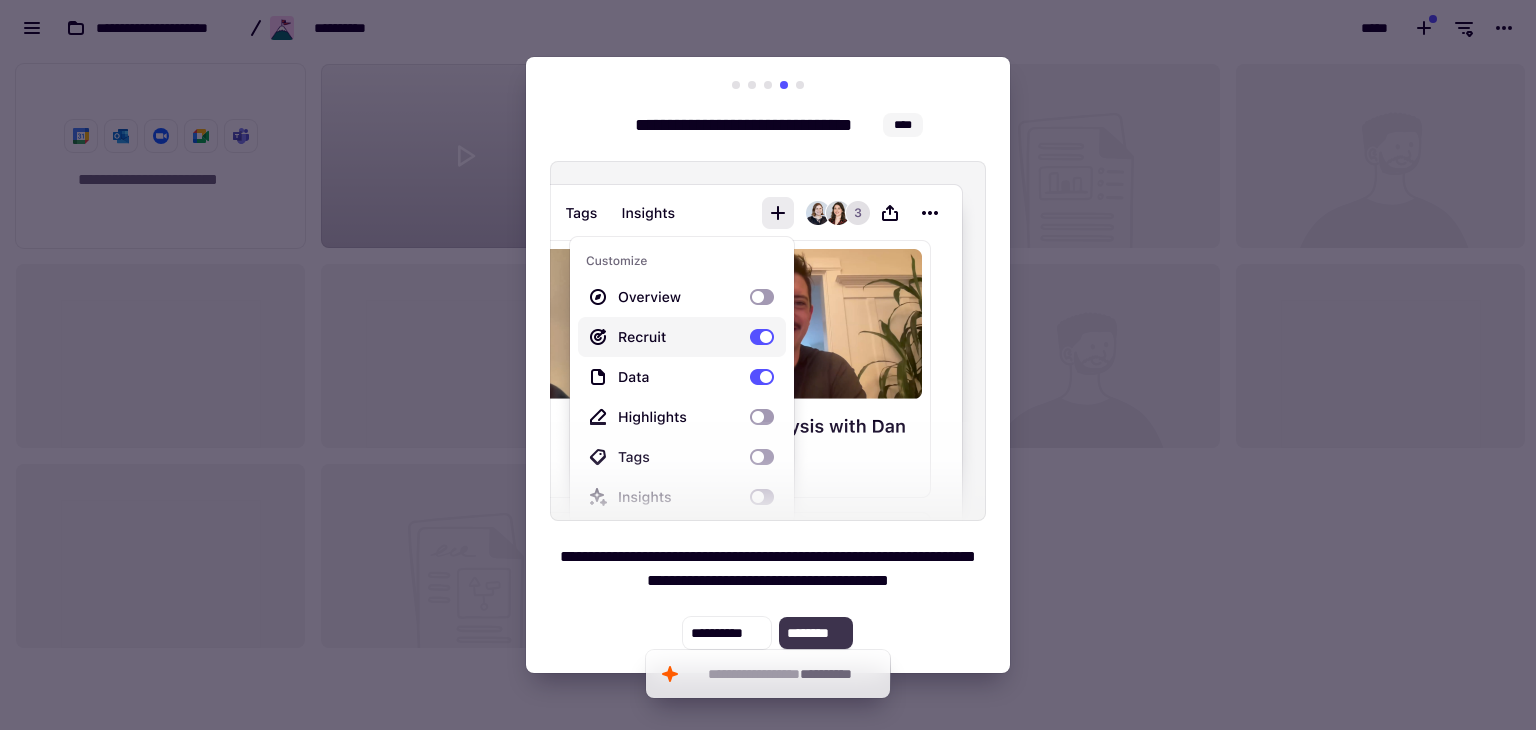 click on "********" 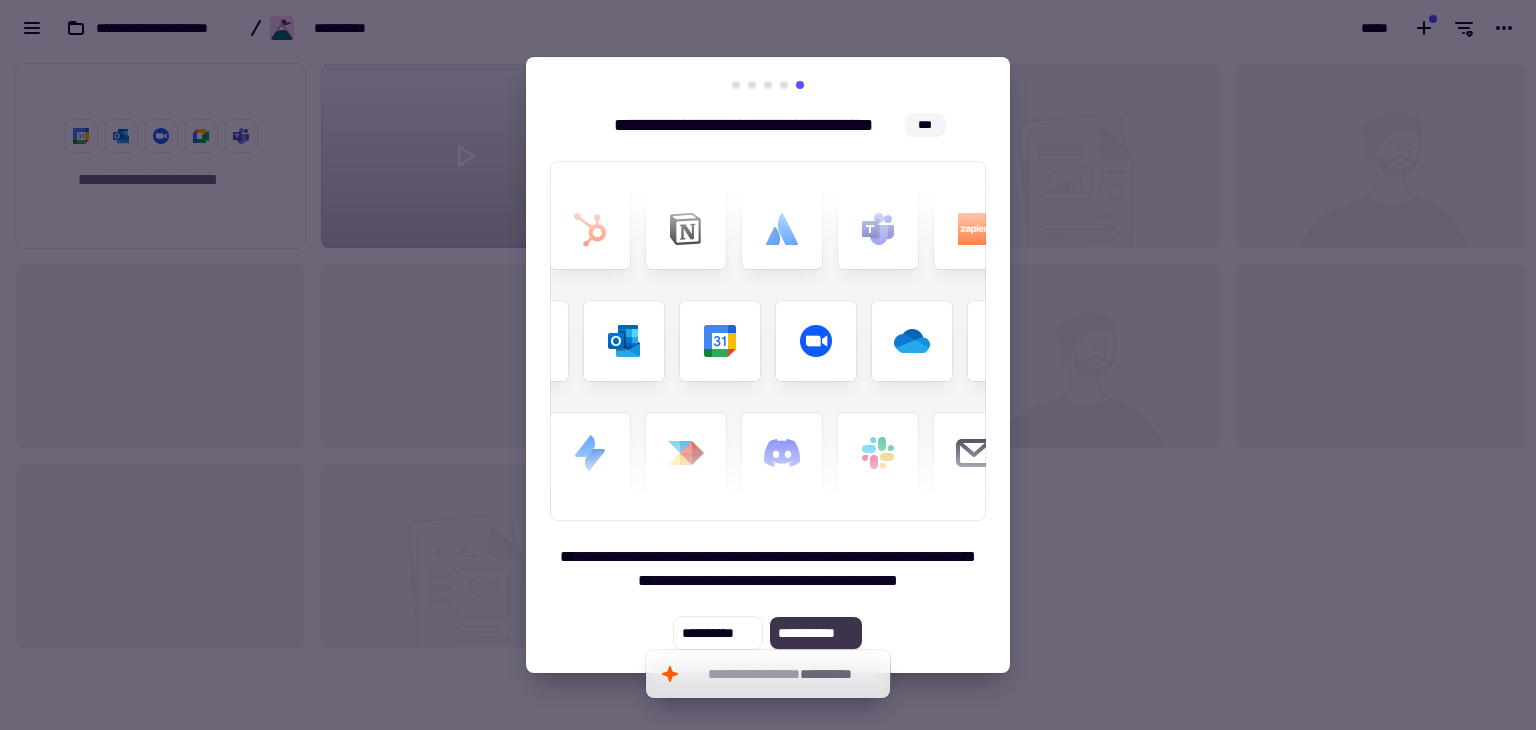 click on "**********" 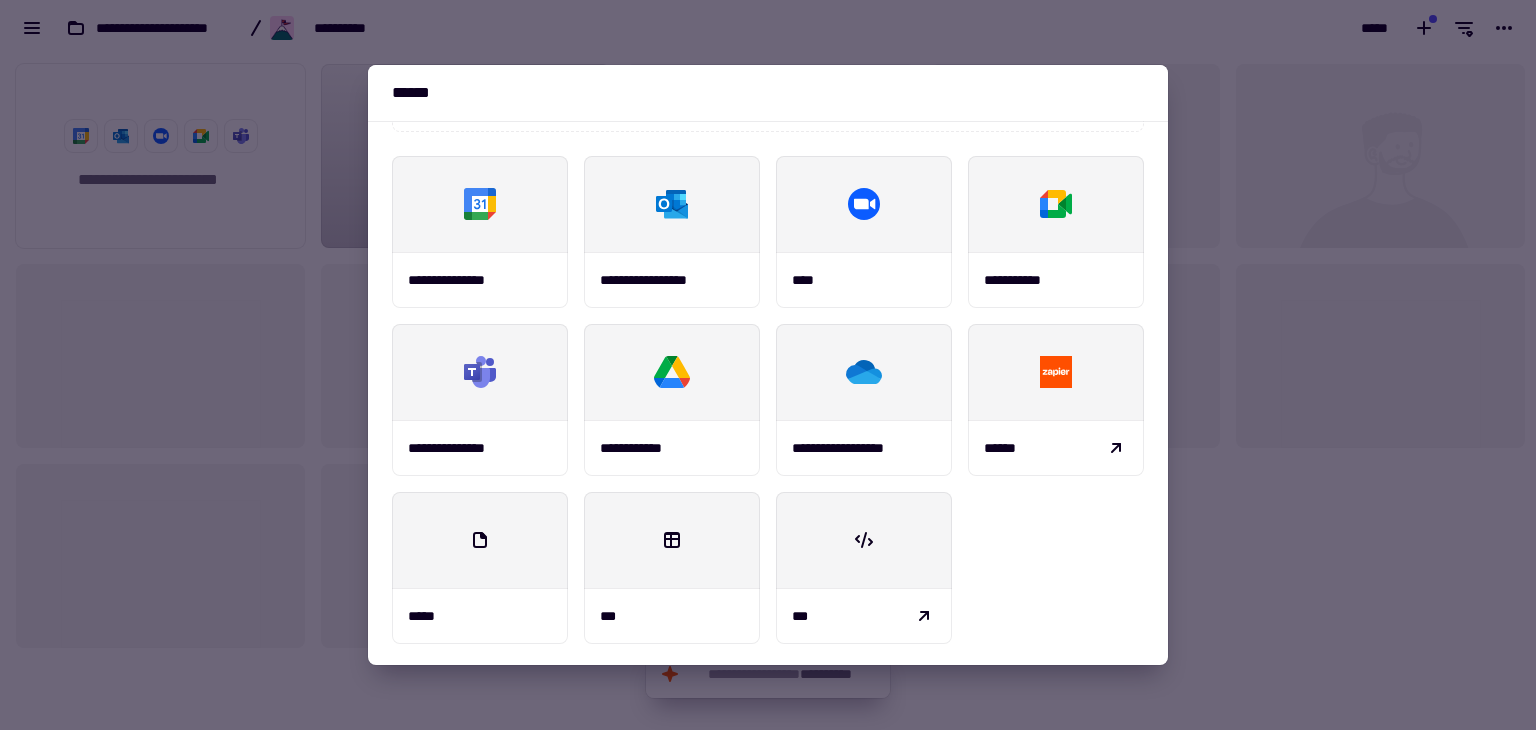 scroll, scrollTop: 233, scrollLeft: 0, axis: vertical 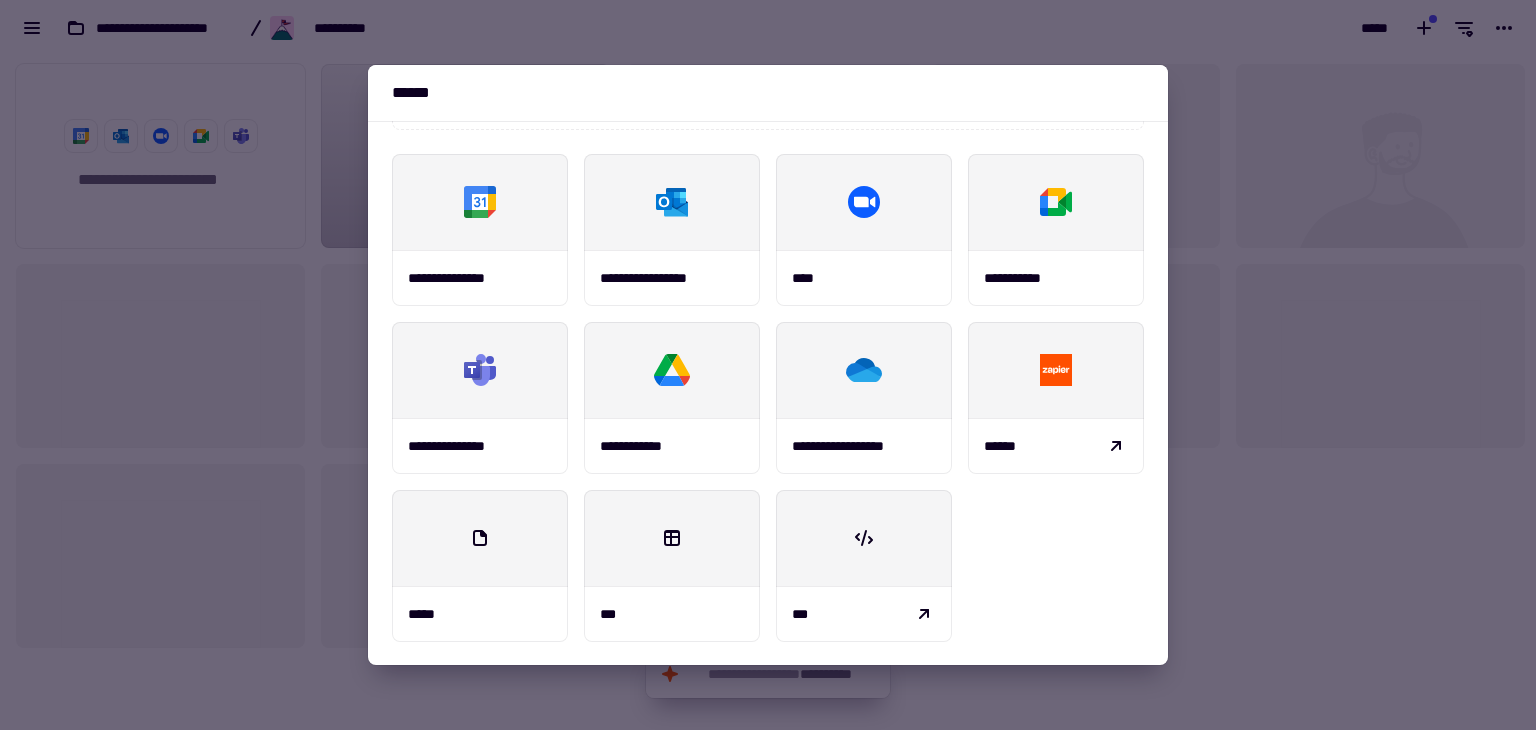 click at bounding box center [768, 365] 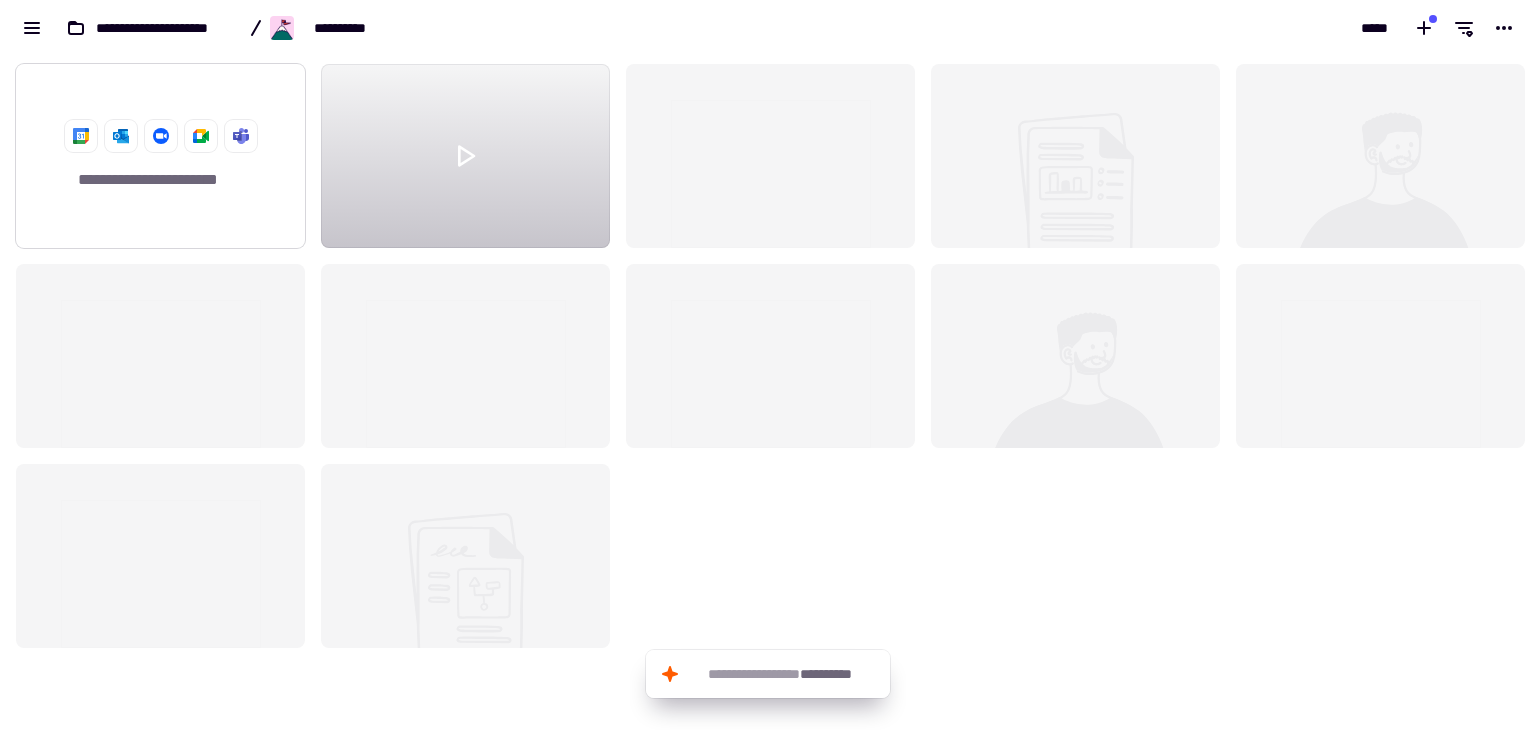 click on "**********" 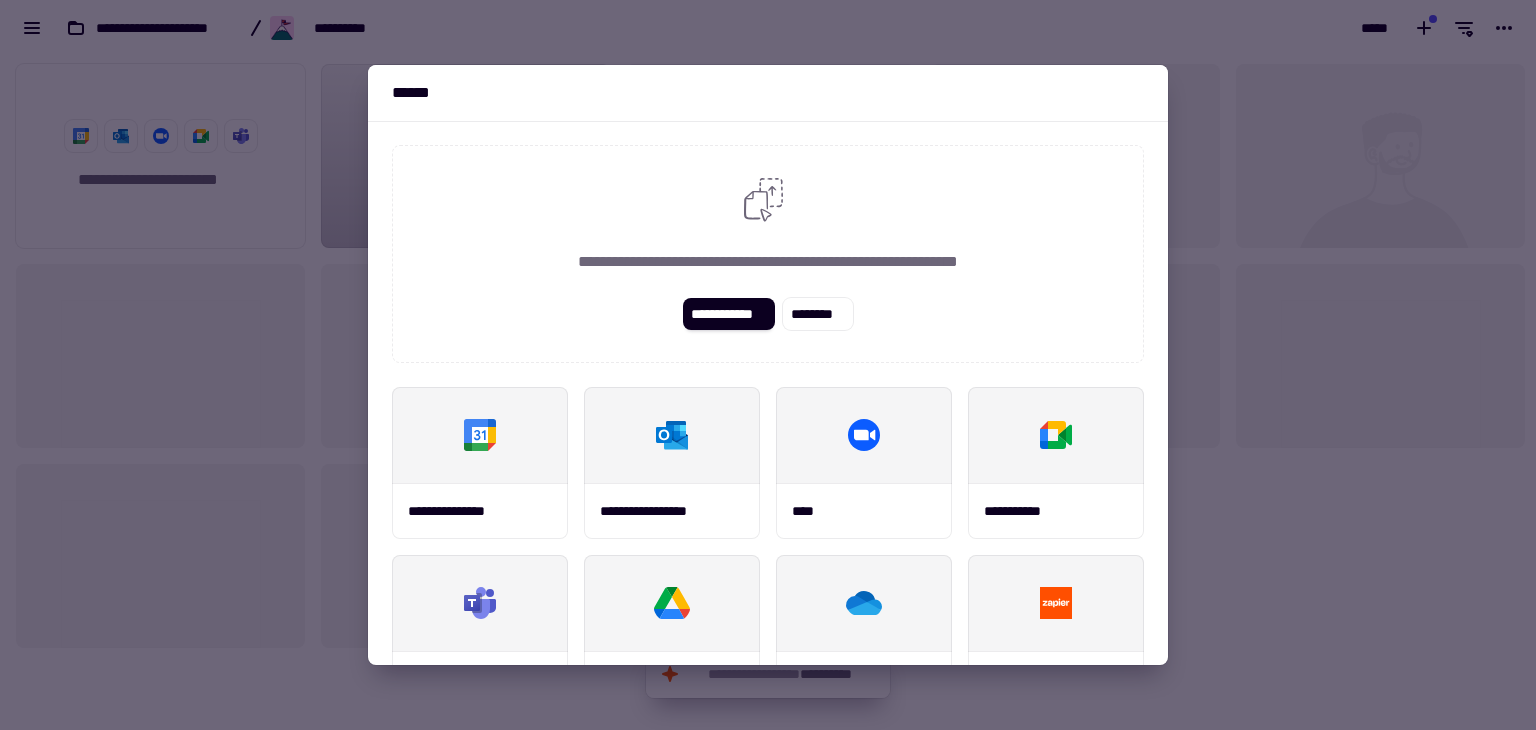 click at bounding box center [768, 365] 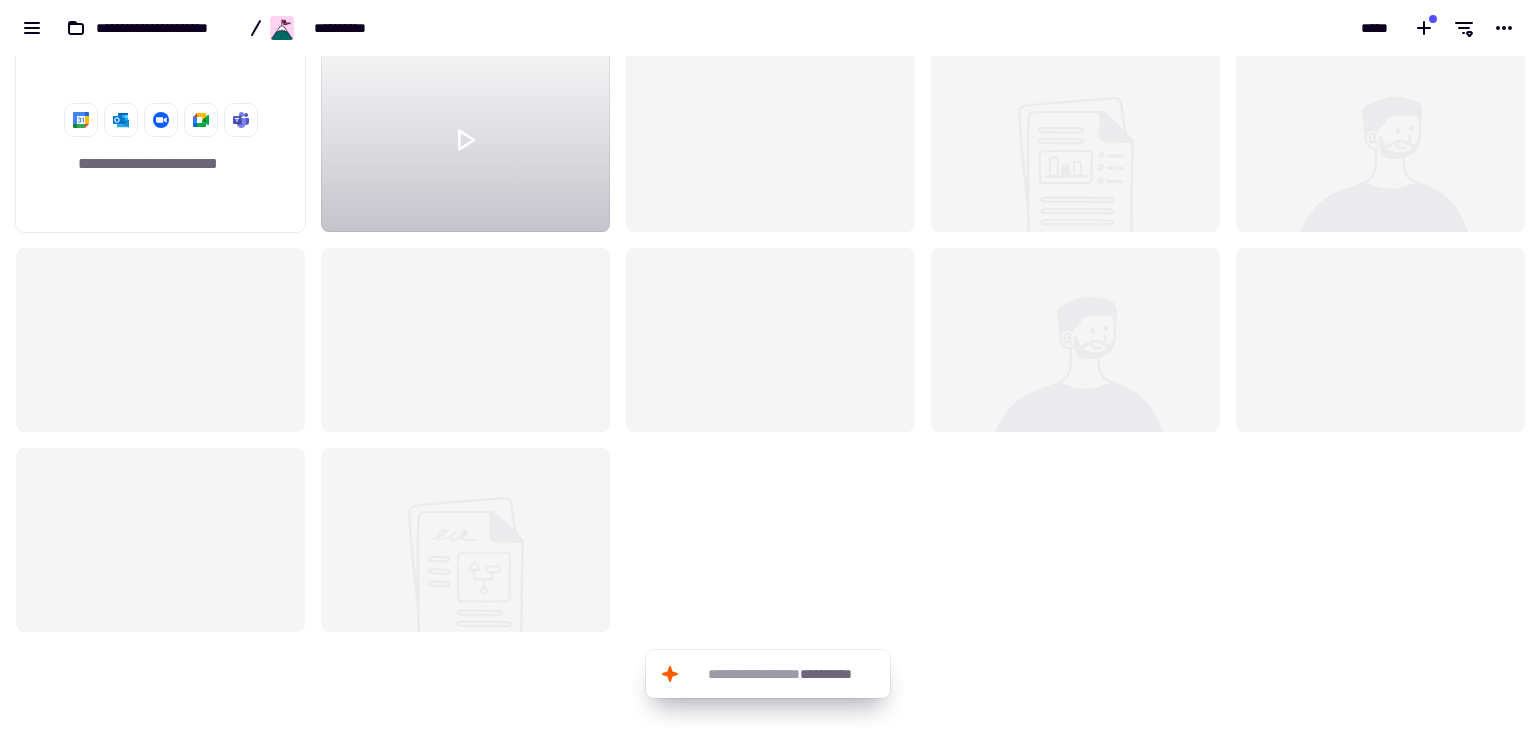 scroll, scrollTop: 0, scrollLeft: 0, axis: both 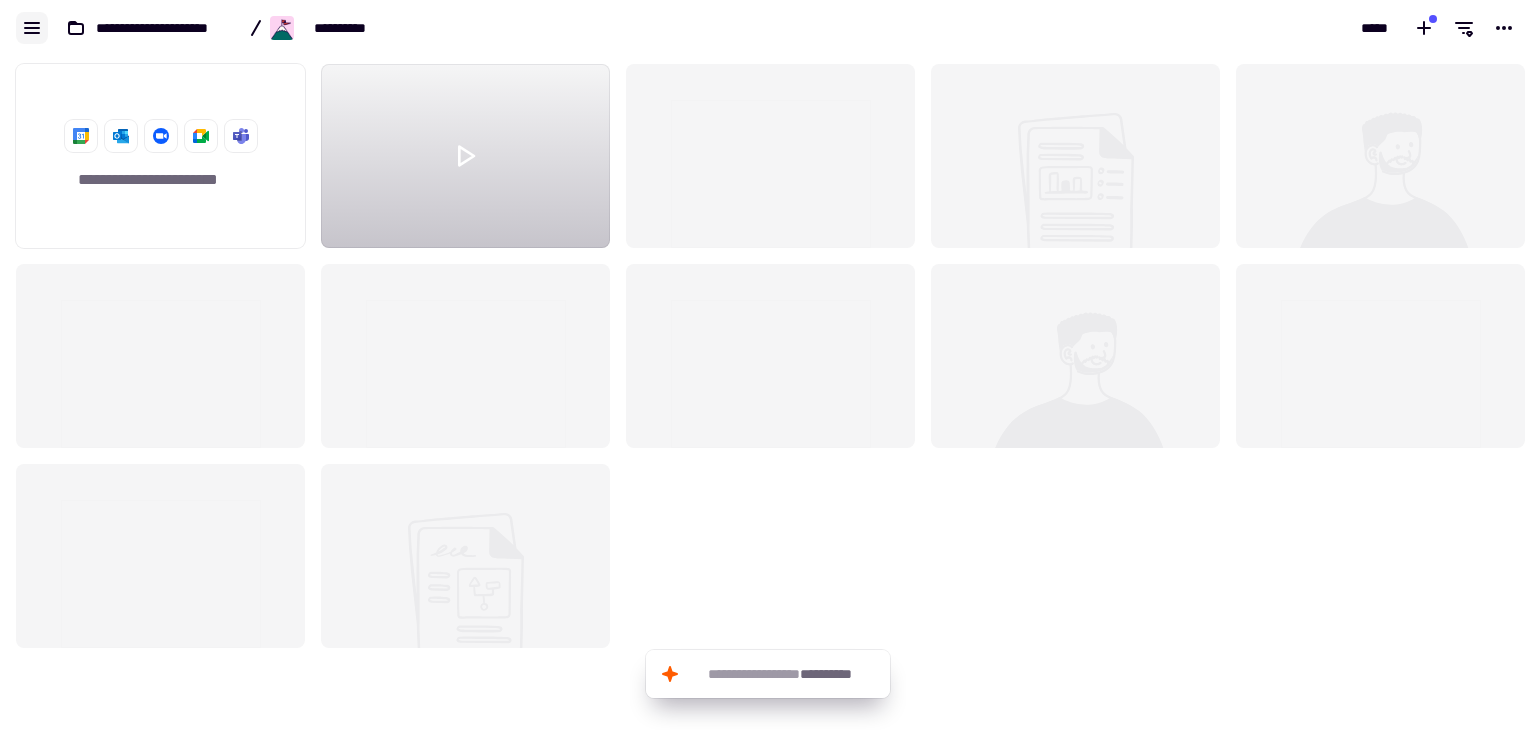 click 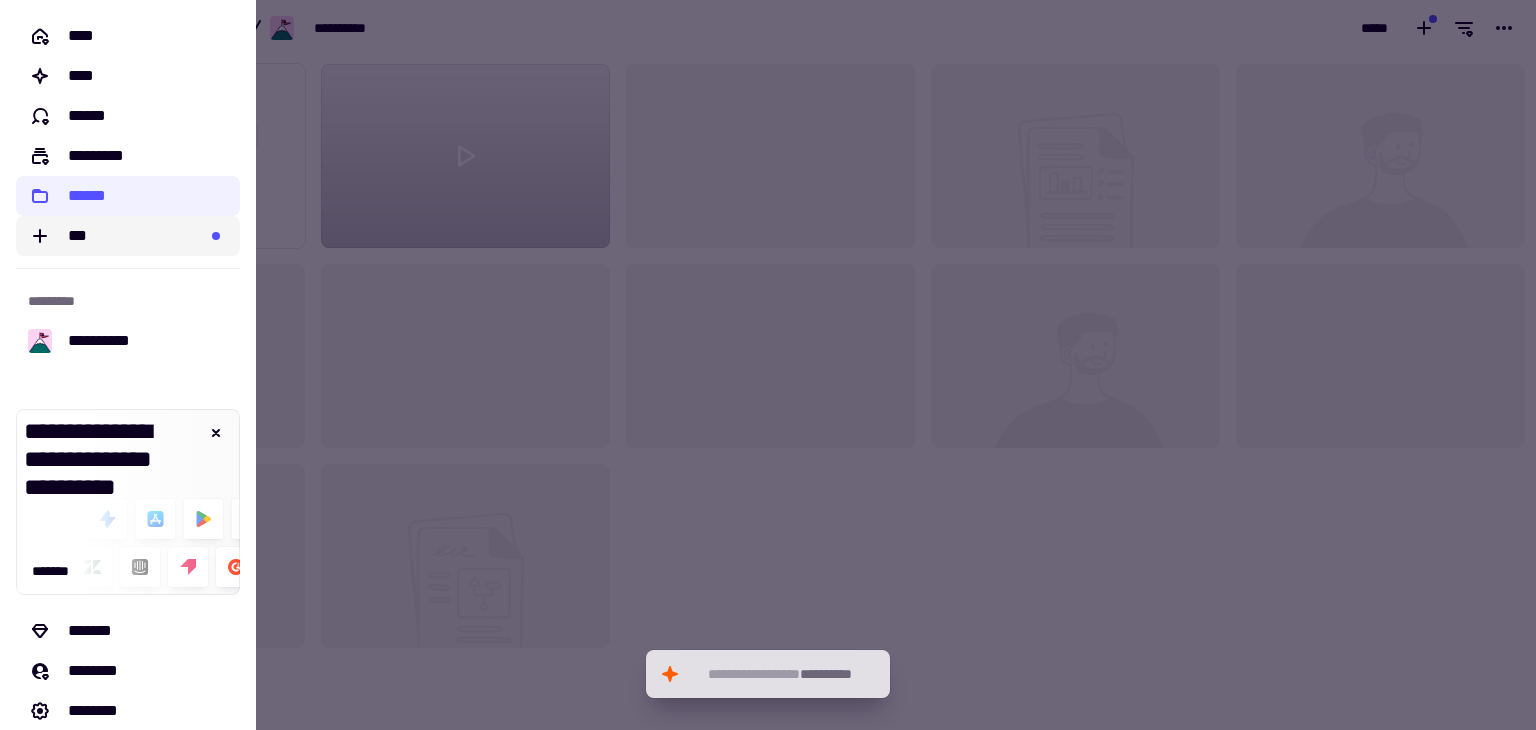 click on "***" 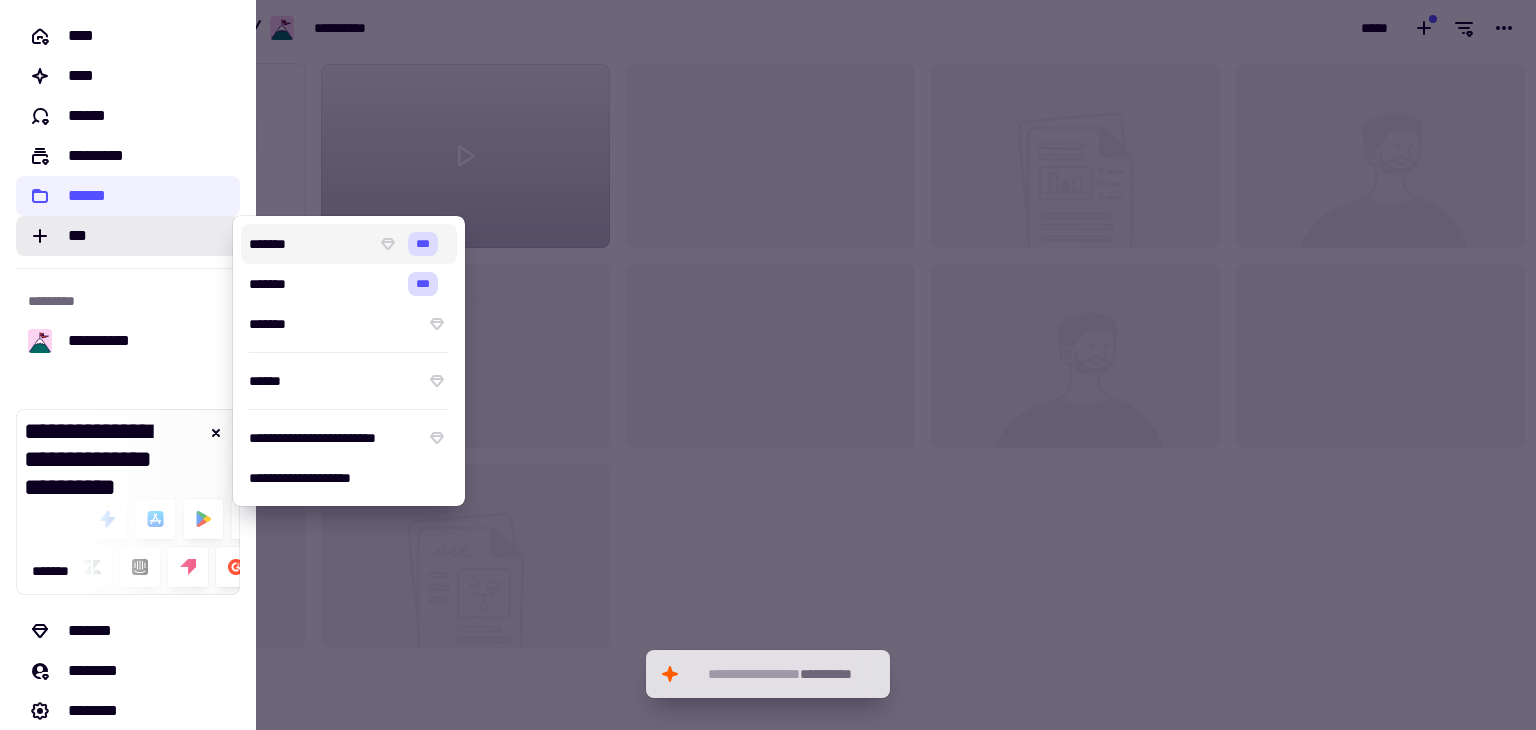 click at bounding box center [768, 365] 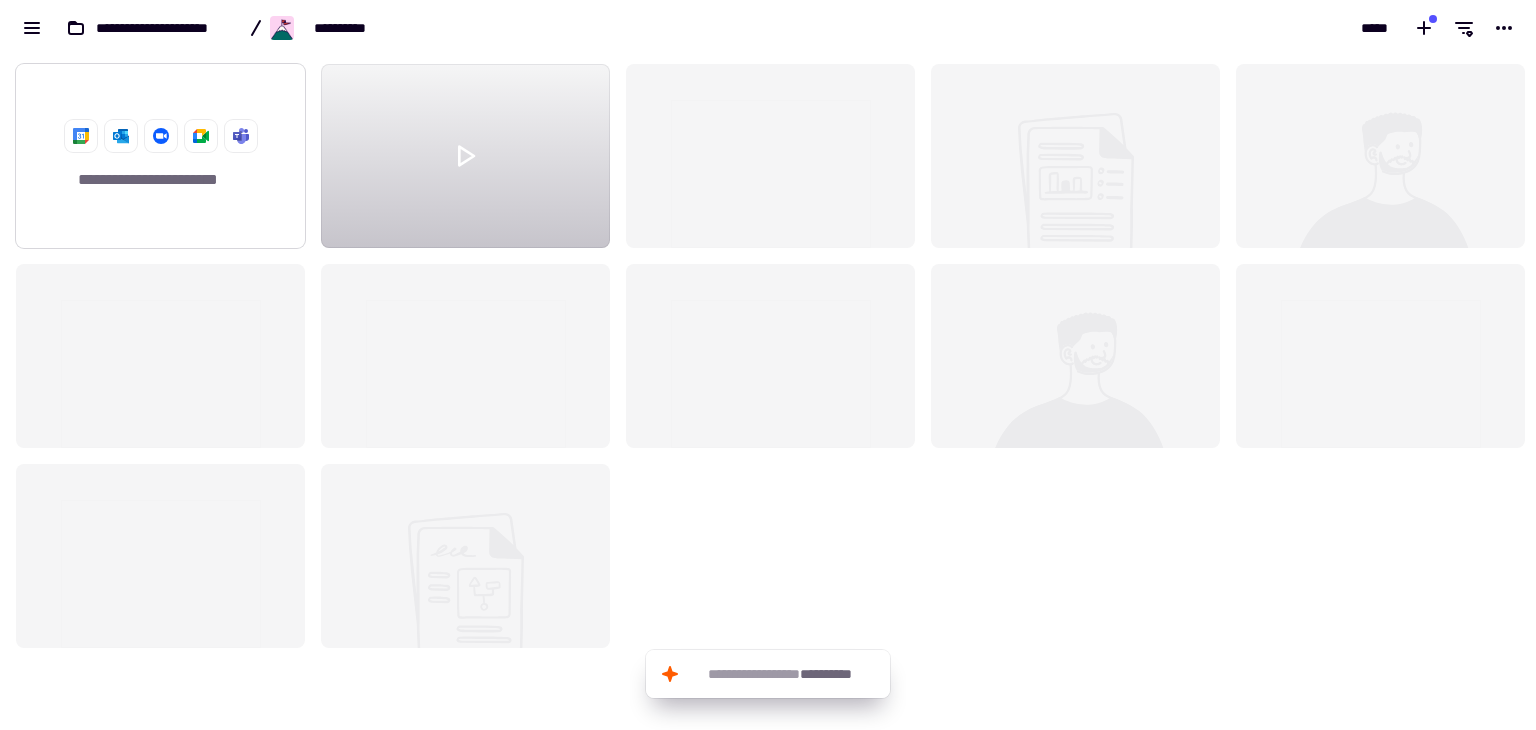 click 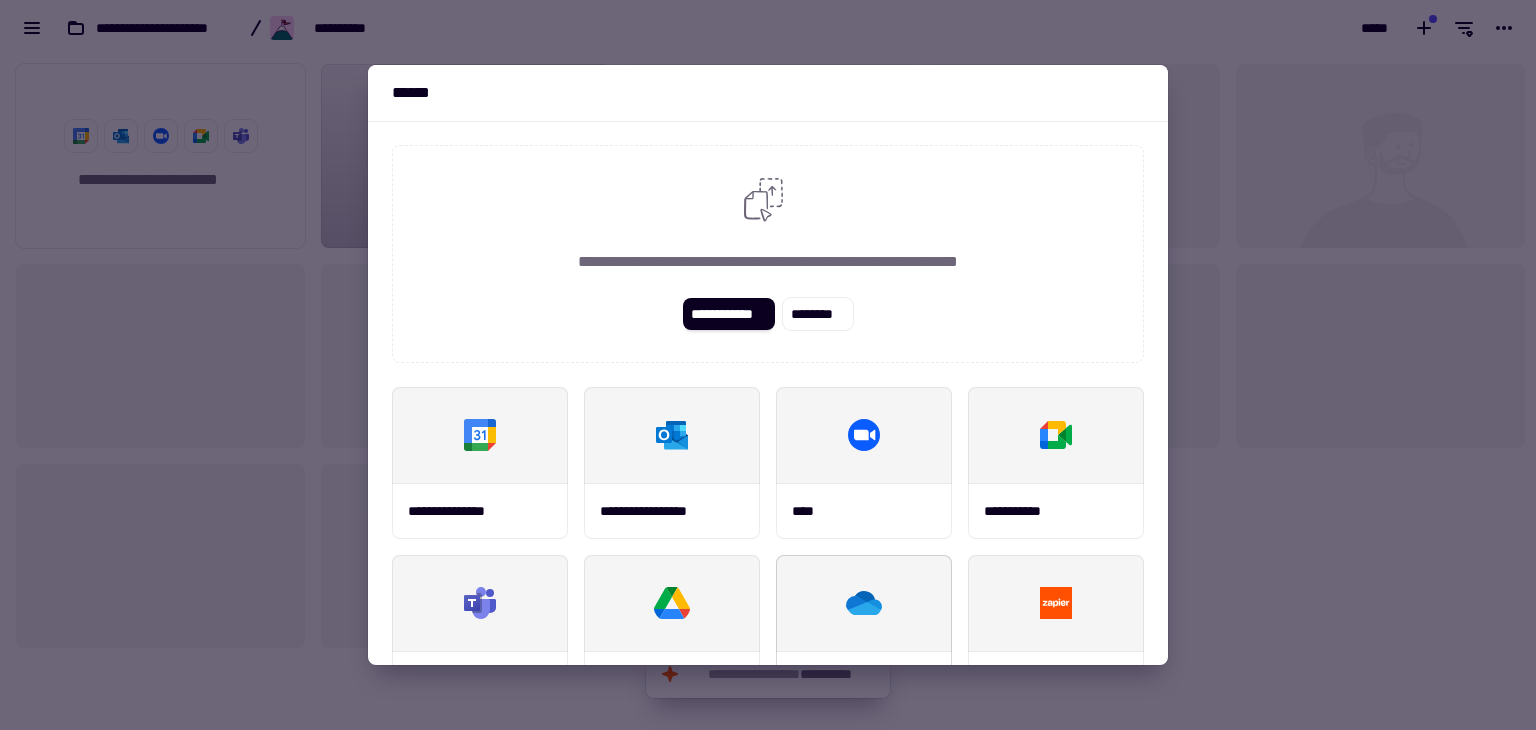 scroll, scrollTop: 0, scrollLeft: 0, axis: both 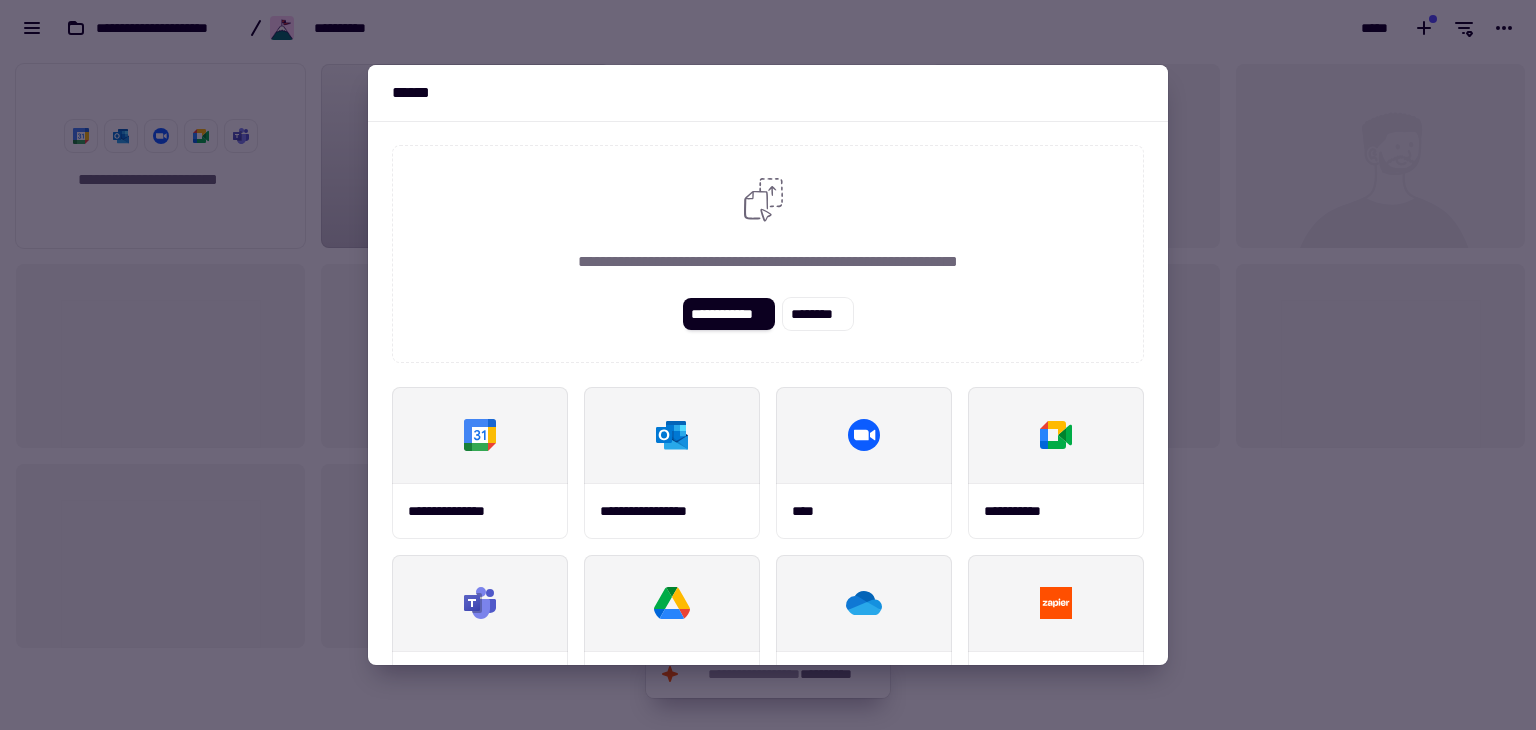 click at bounding box center (768, 365) 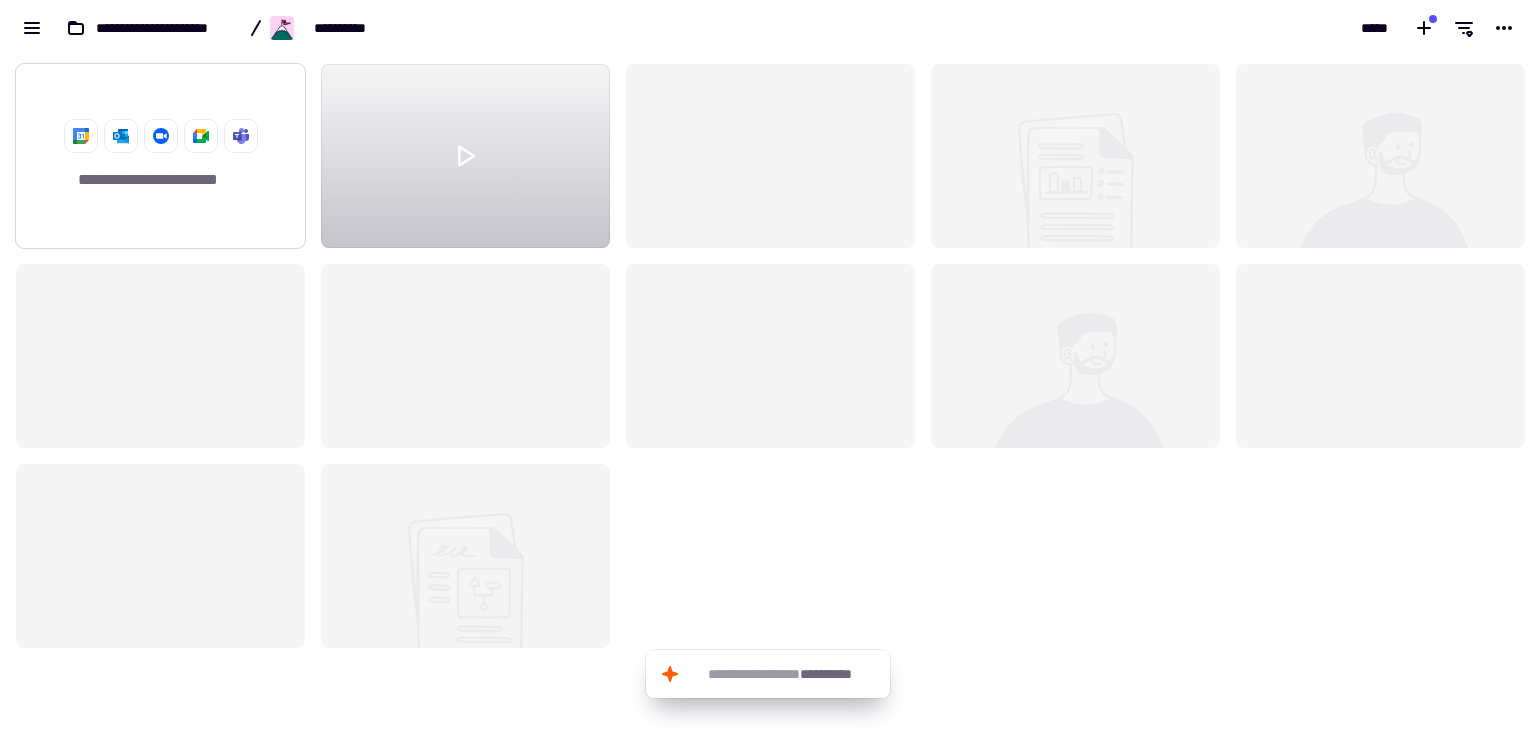 click 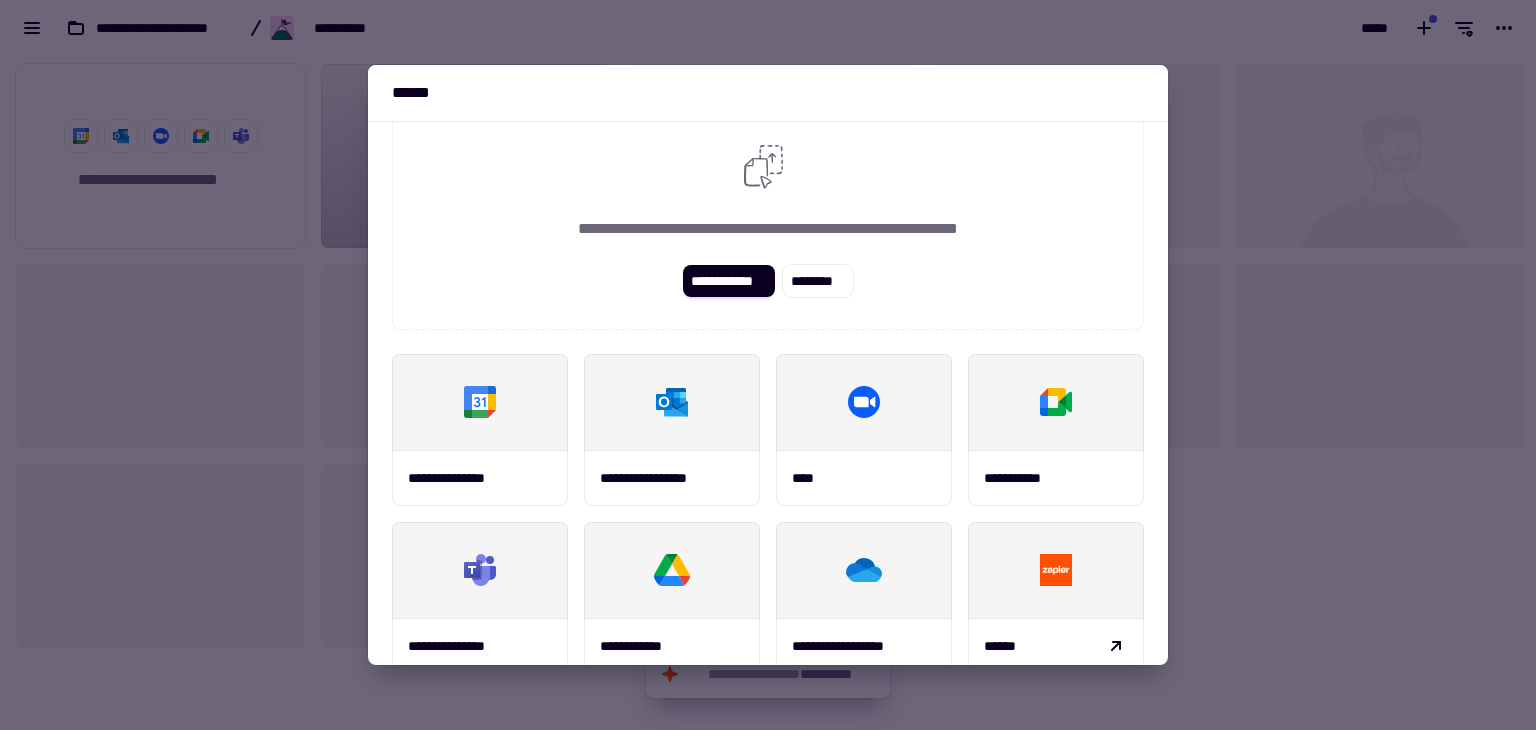 scroll, scrollTop: 0, scrollLeft: 0, axis: both 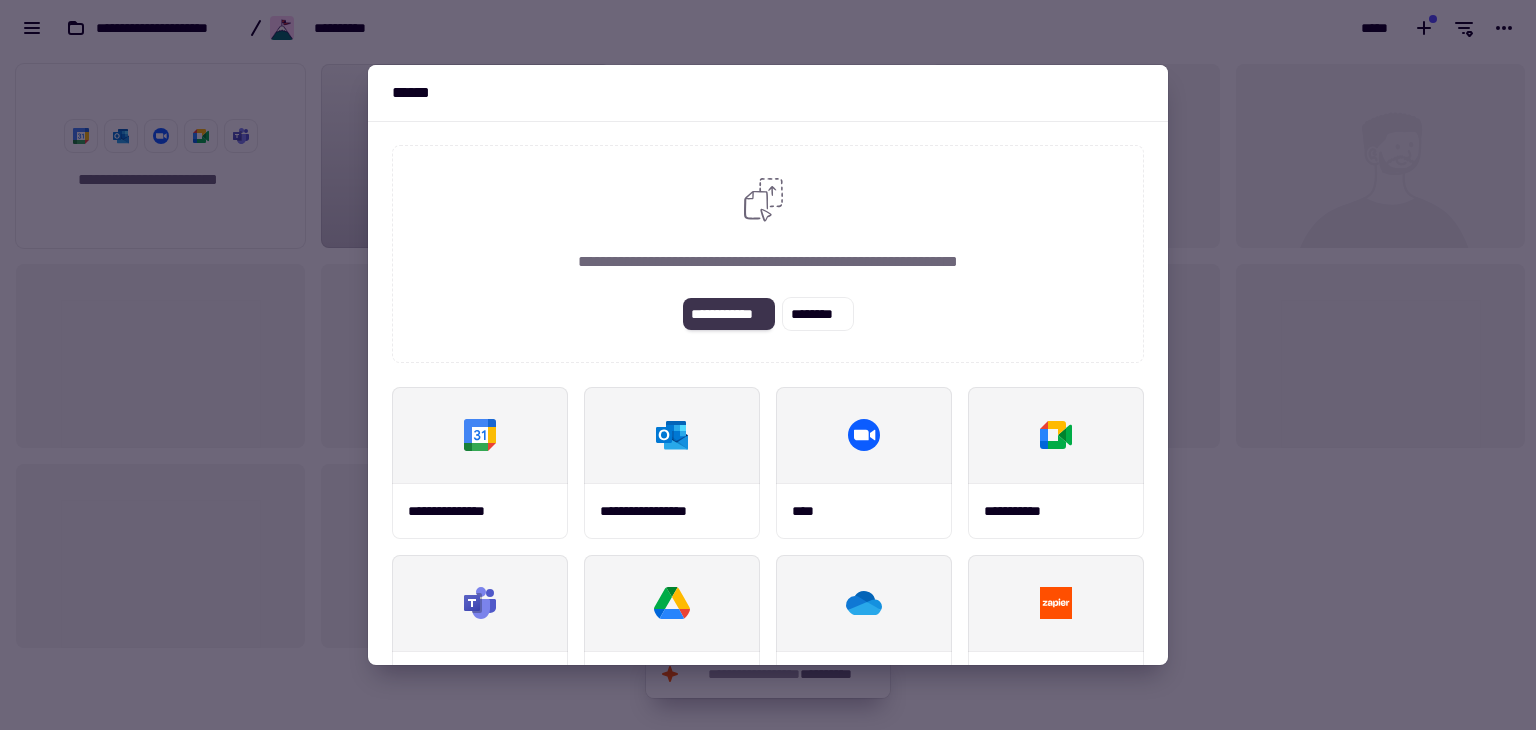click on "**********" 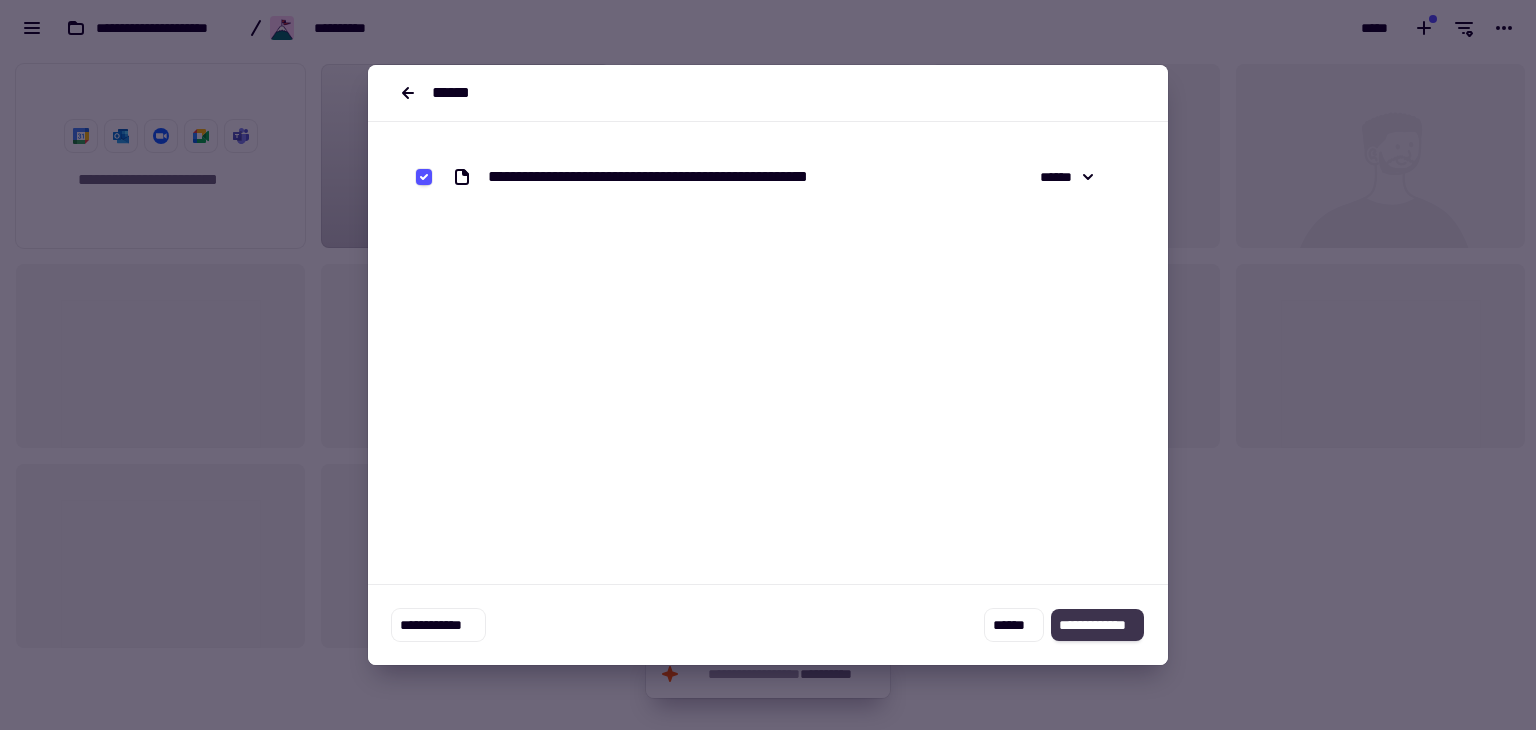 click on "**********" 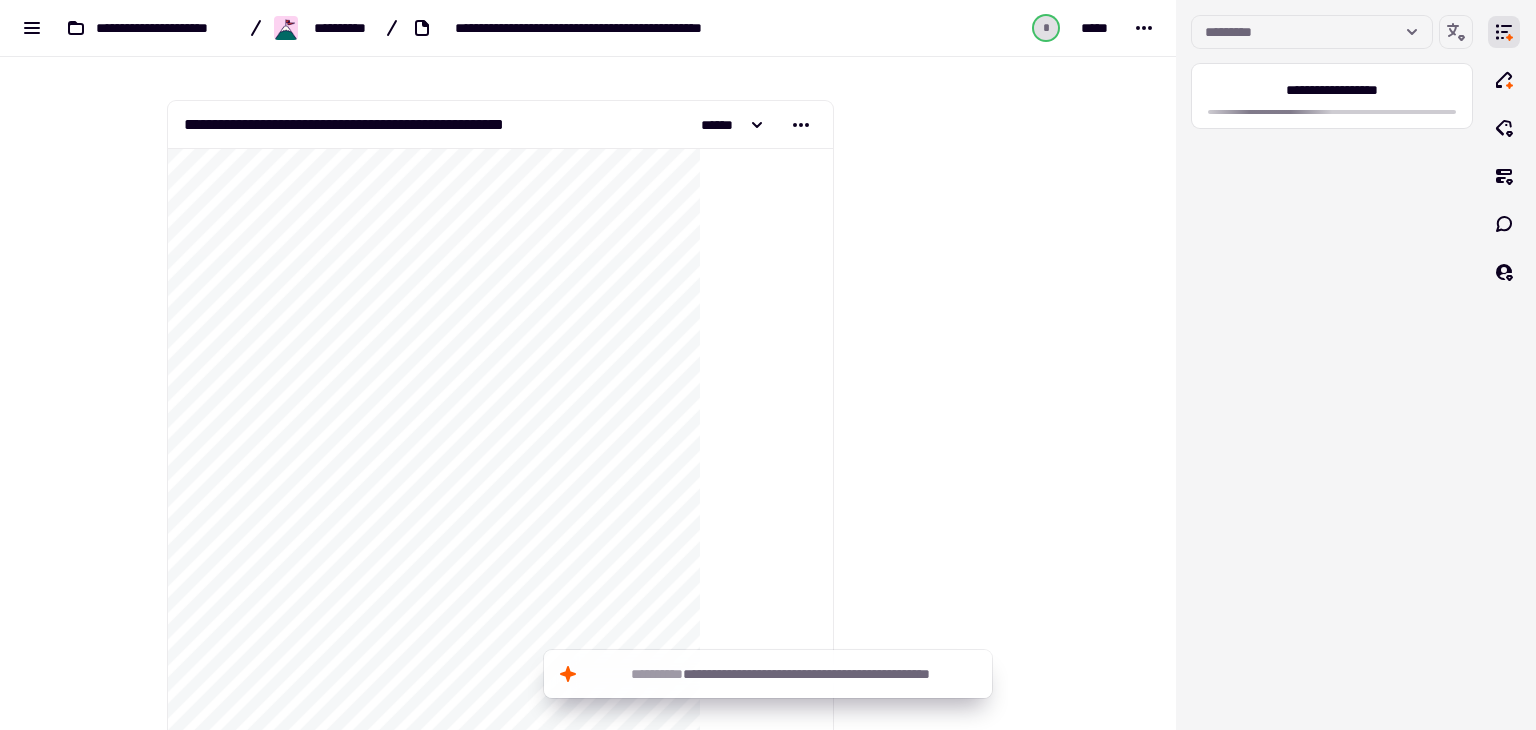 scroll, scrollTop: 0, scrollLeft: 0, axis: both 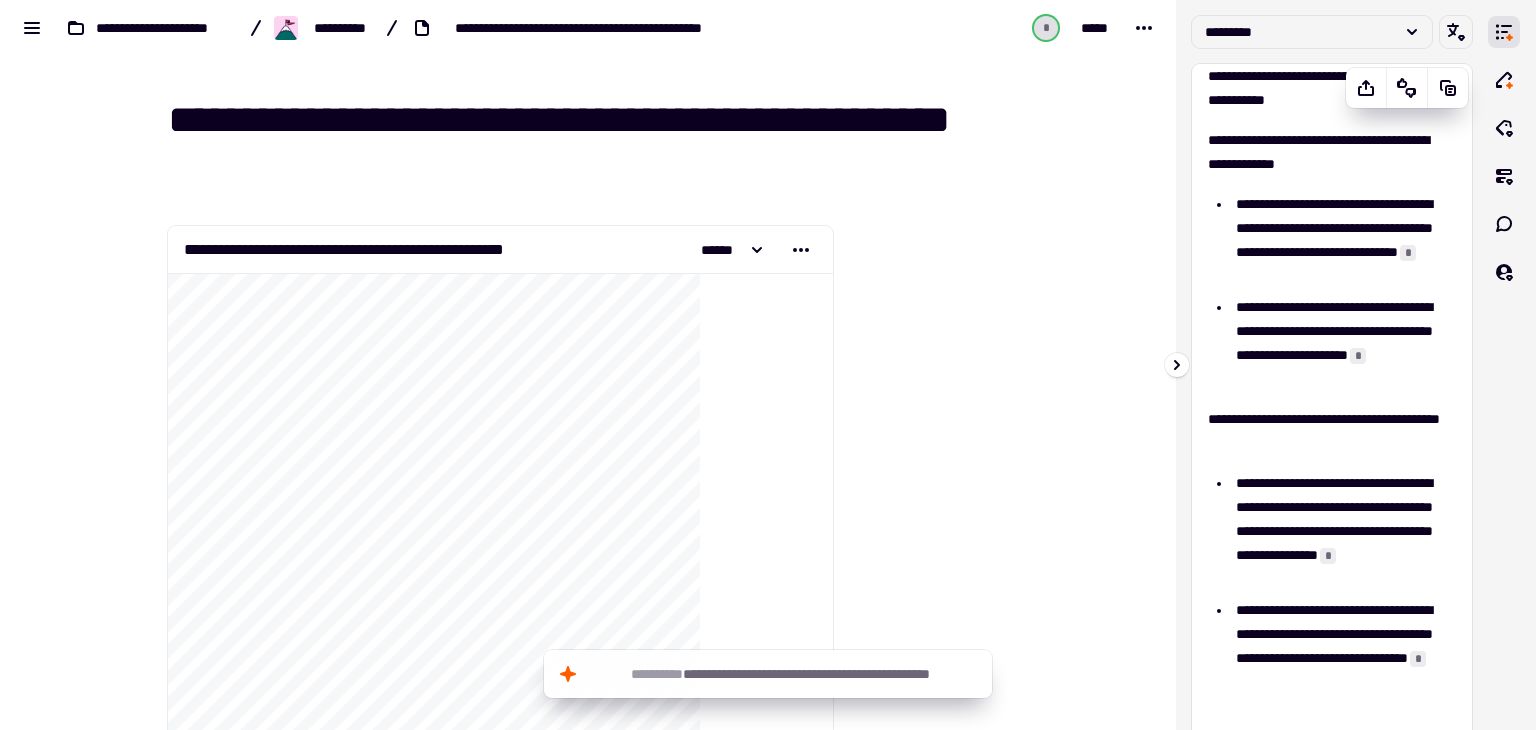 click on "**********" at bounding box center (1332, 857) 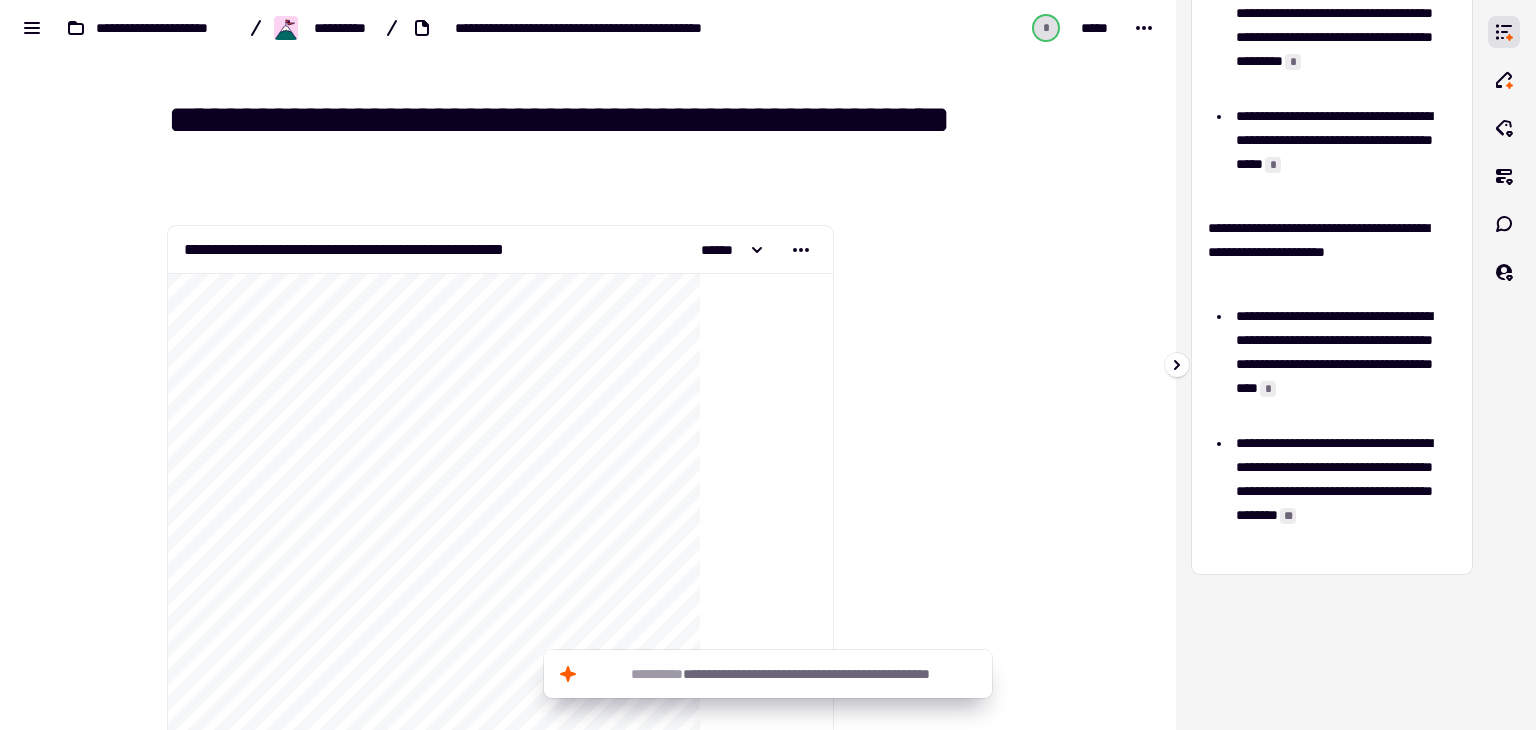 scroll, scrollTop: 1152, scrollLeft: 0, axis: vertical 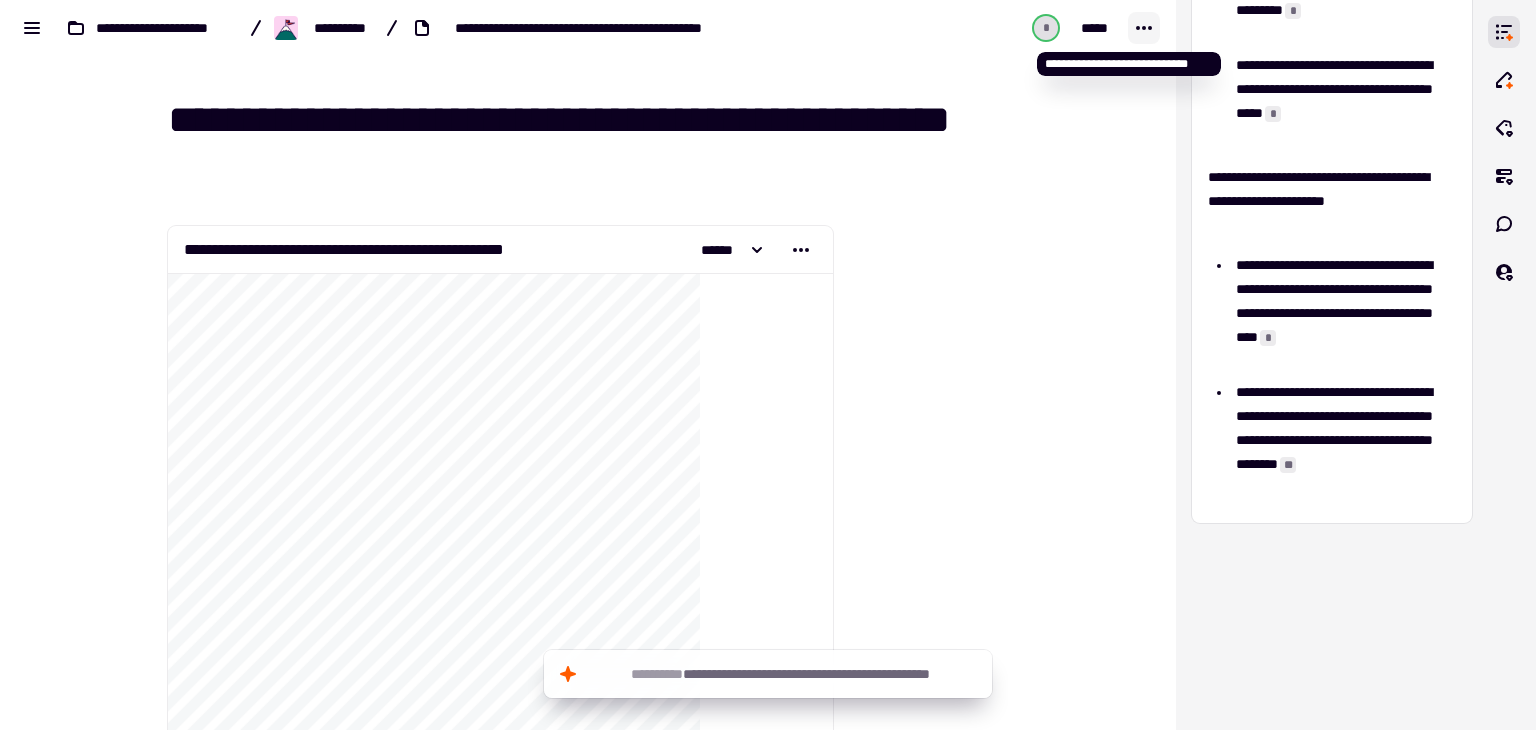 click 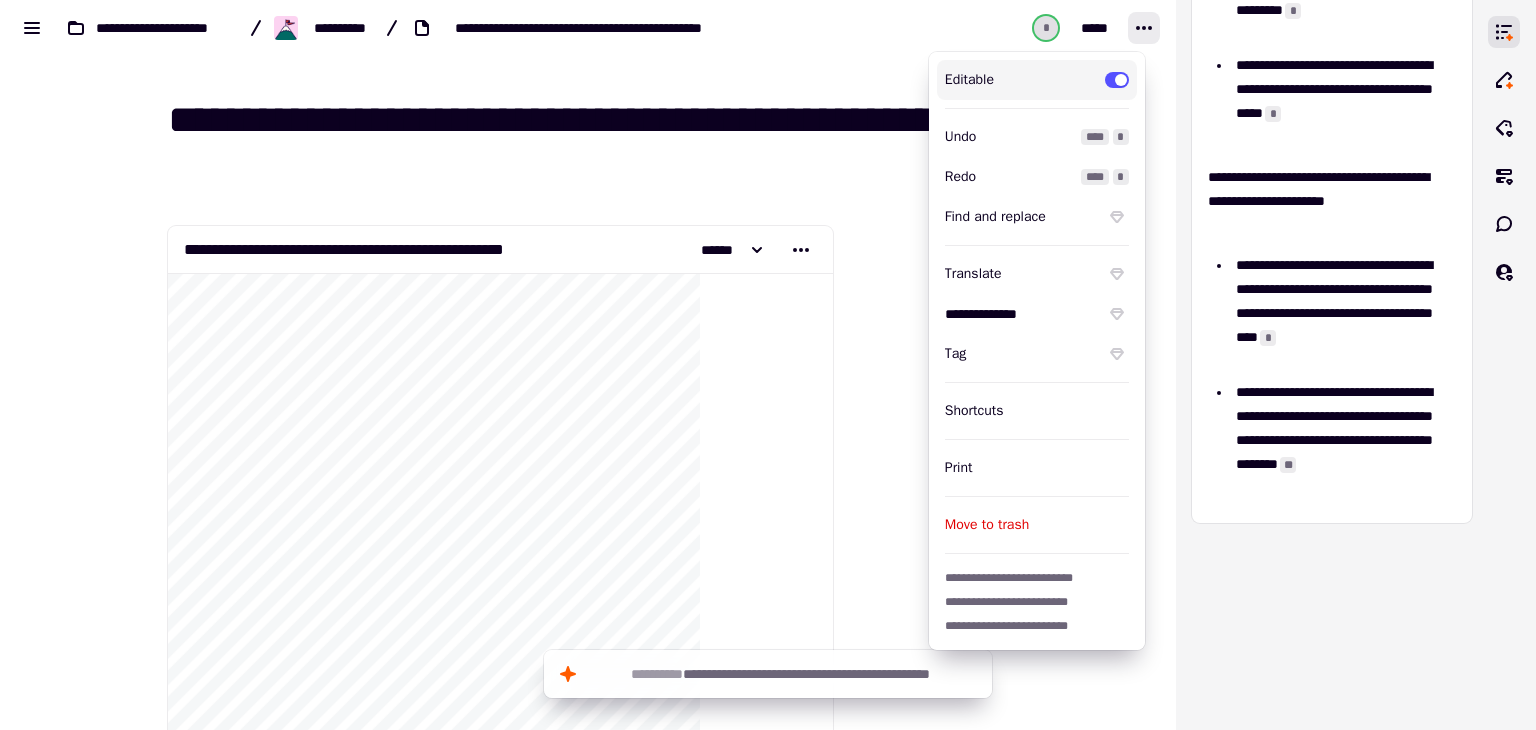 click on "**********" at bounding box center [442, 28] 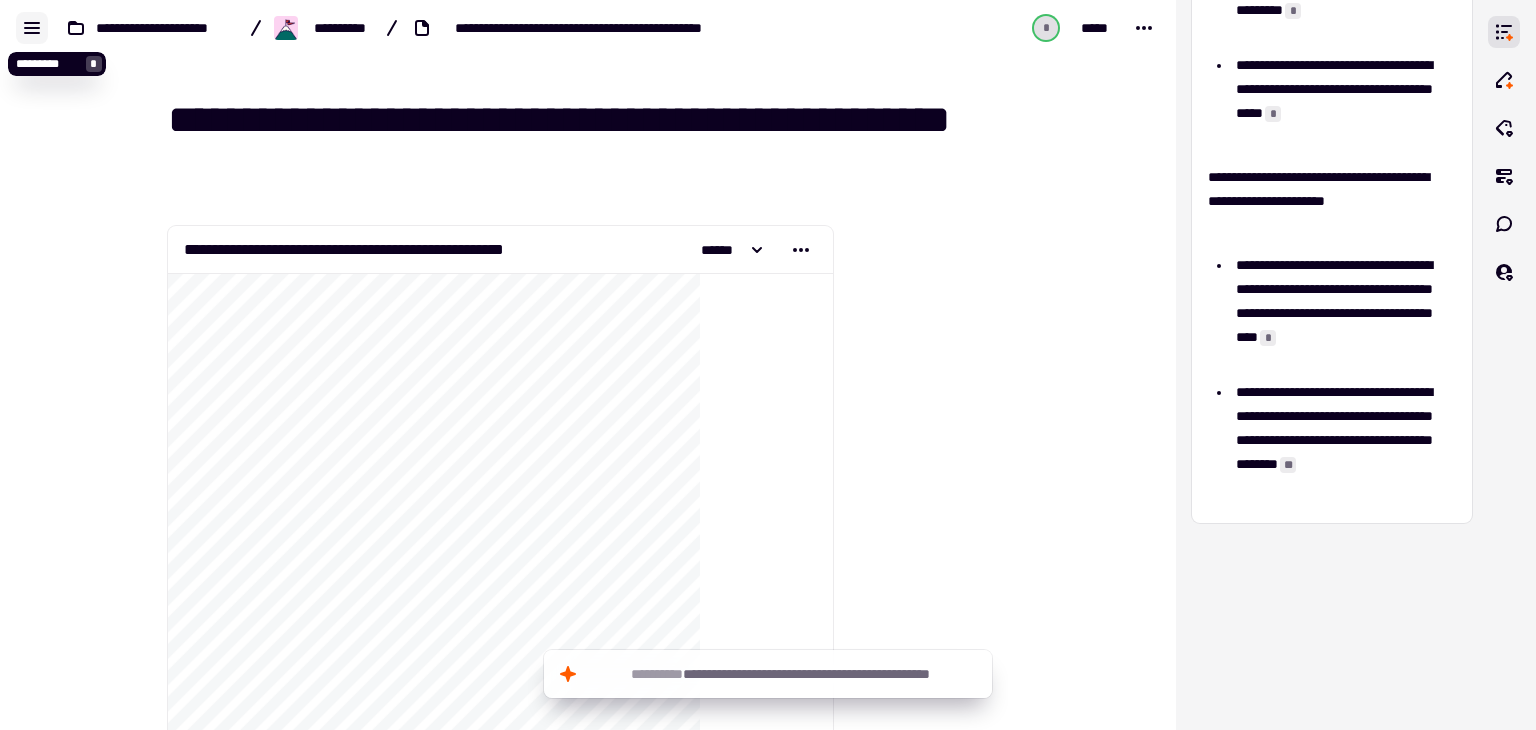 click 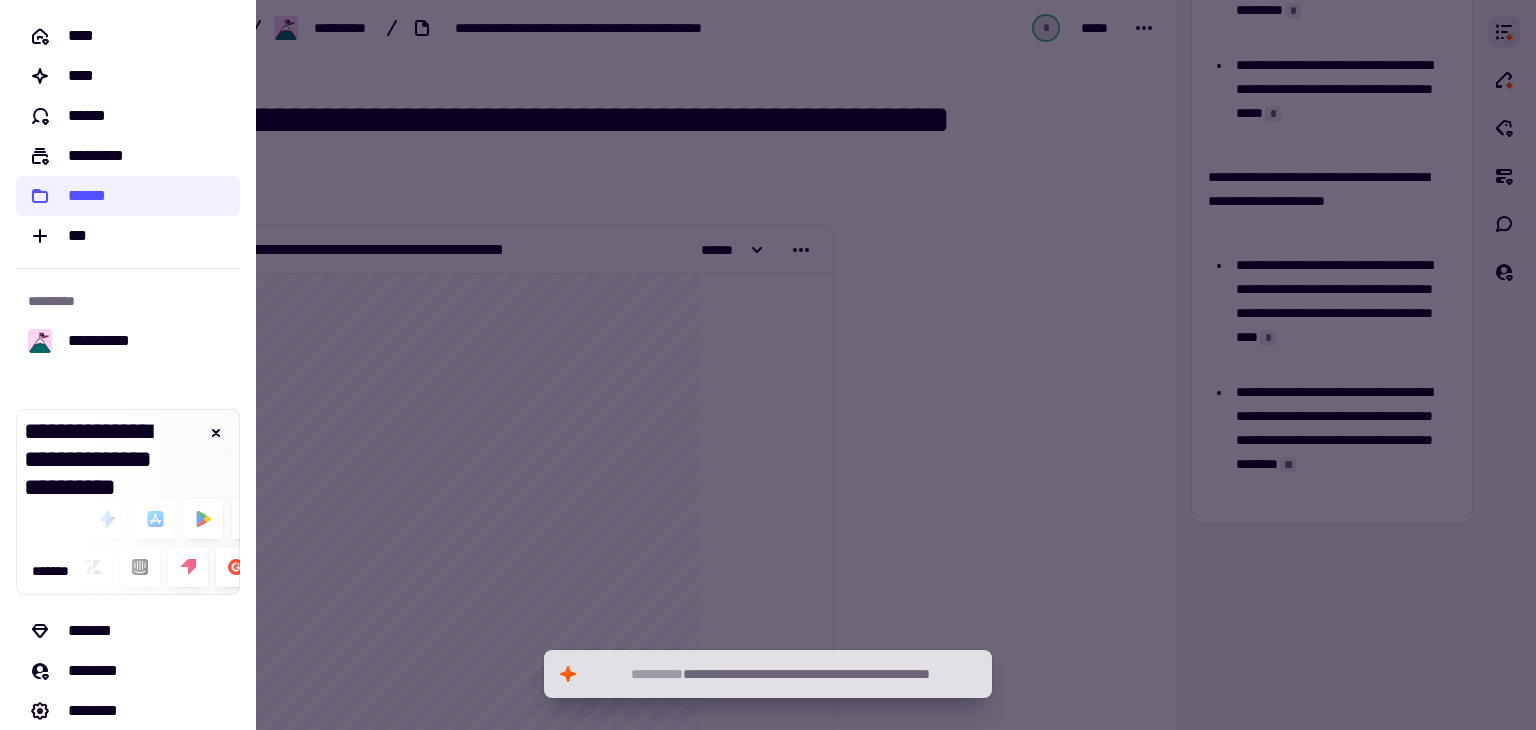 click on "****" 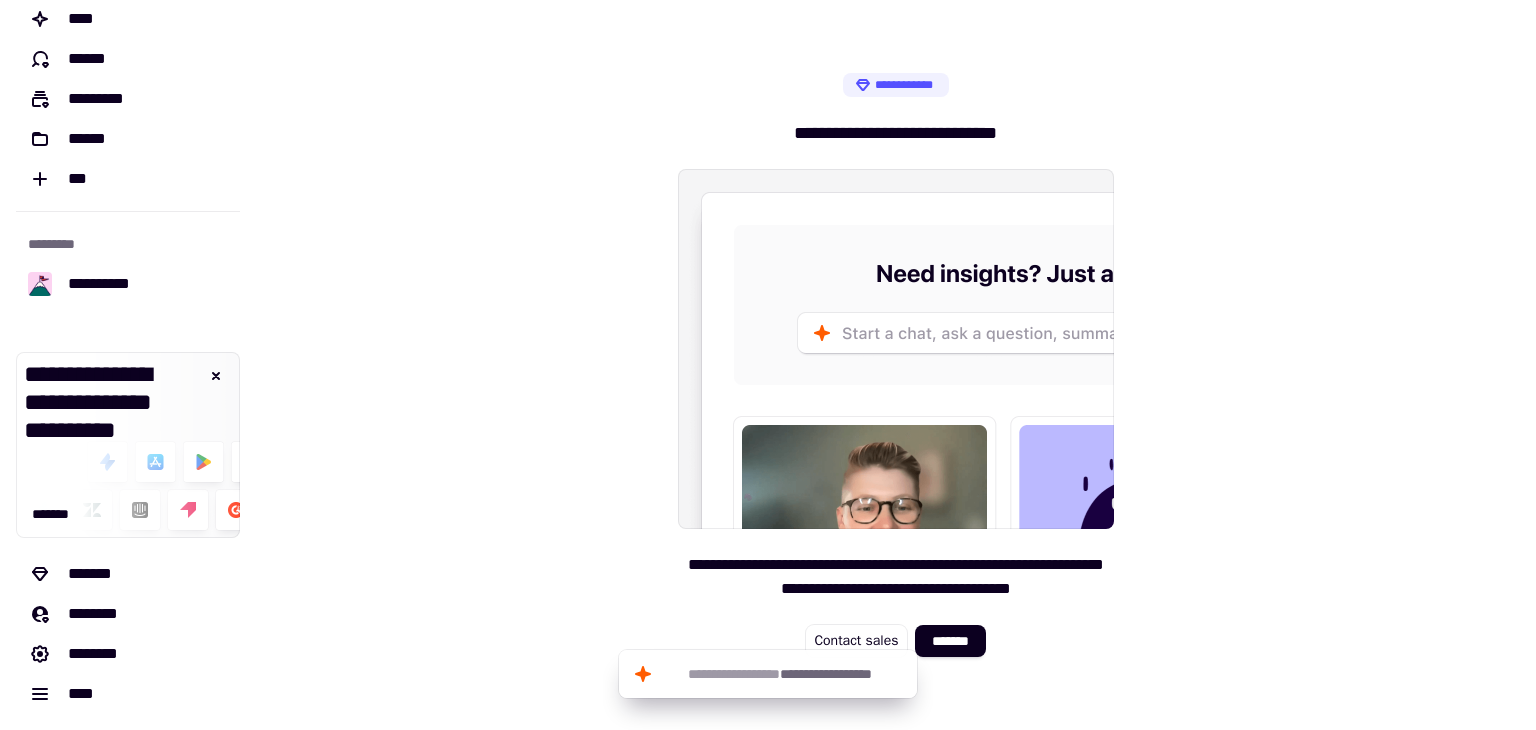 scroll, scrollTop: 0, scrollLeft: 0, axis: both 